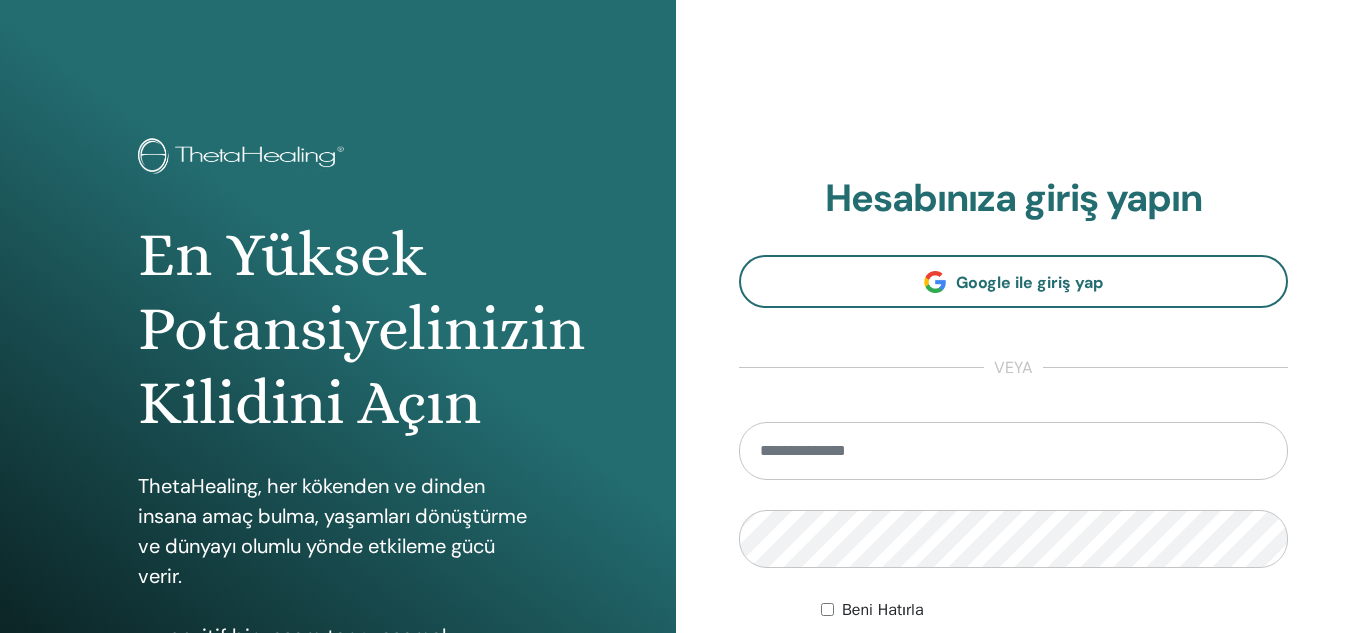 scroll, scrollTop: 0, scrollLeft: 0, axis: both 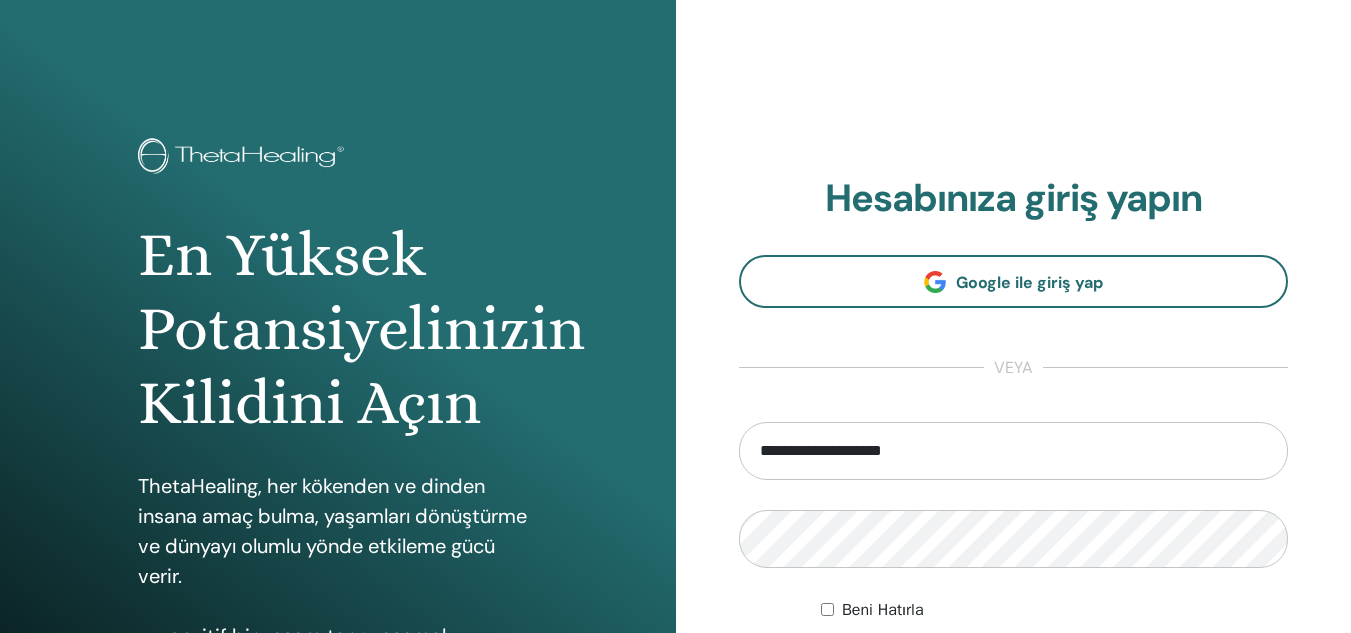 drag, startPoint x: 1027, startPoint y: 444, endPoint x: 703, endPoint y: 451, distance: 324.07562 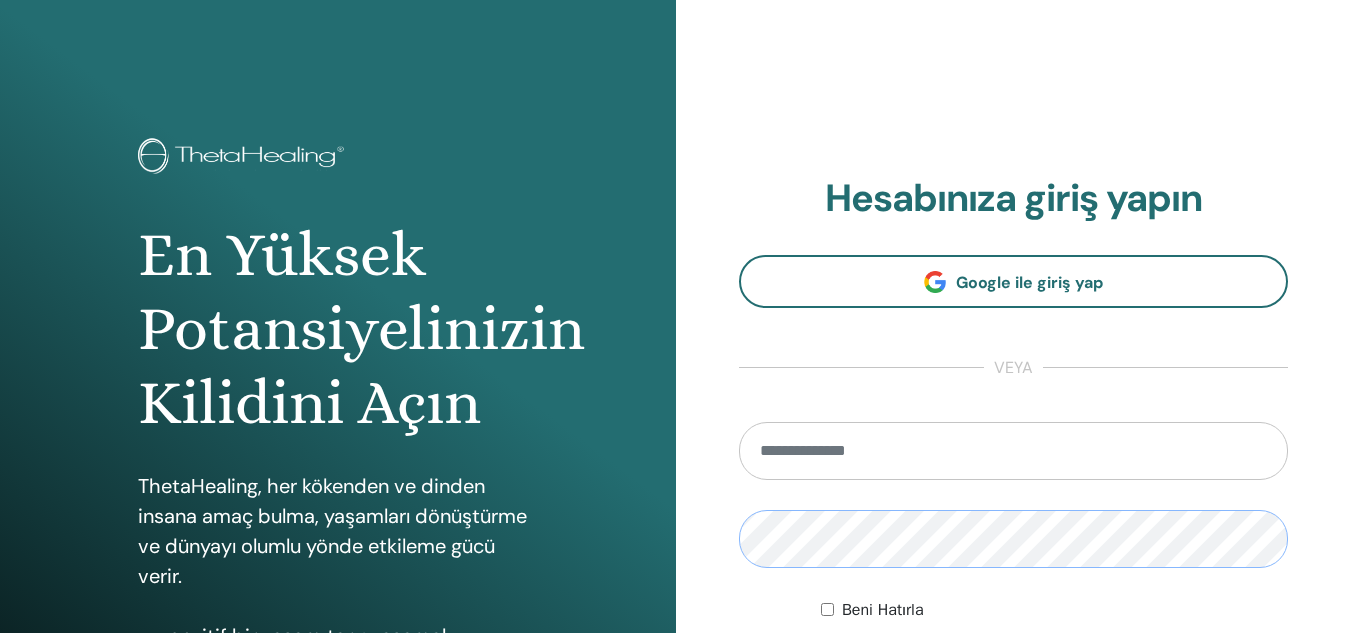 click on "En Yüksek Potansiyelinizin Kilidini Açın
ThetaHealing, her kökenden ve dinden insana amaç bulma, yaşamları dönüştürme ve dünyayı olumlu yönde etkileme gücü verir.
pozitif bir yaşam tarzı yaşamak
duygusal ve fiziksel sağlığı geliştirmek
dünyaca ünlü bir teknik öğrenin
küresel bir topluluğa katılın
tetaşifa pratiğine başla
Hesabınıza giriş yapın
Google ile giriş yap
veya" at bounding box center (675, 480) 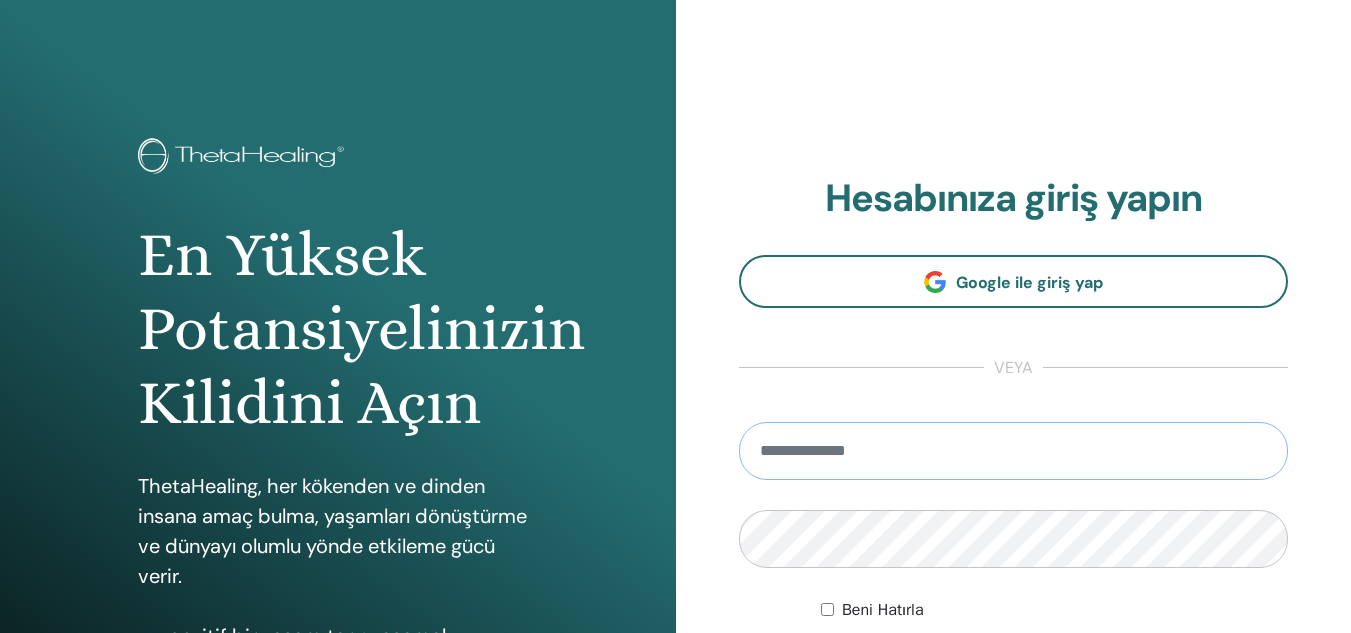 click at bounding box center [1014, 451] 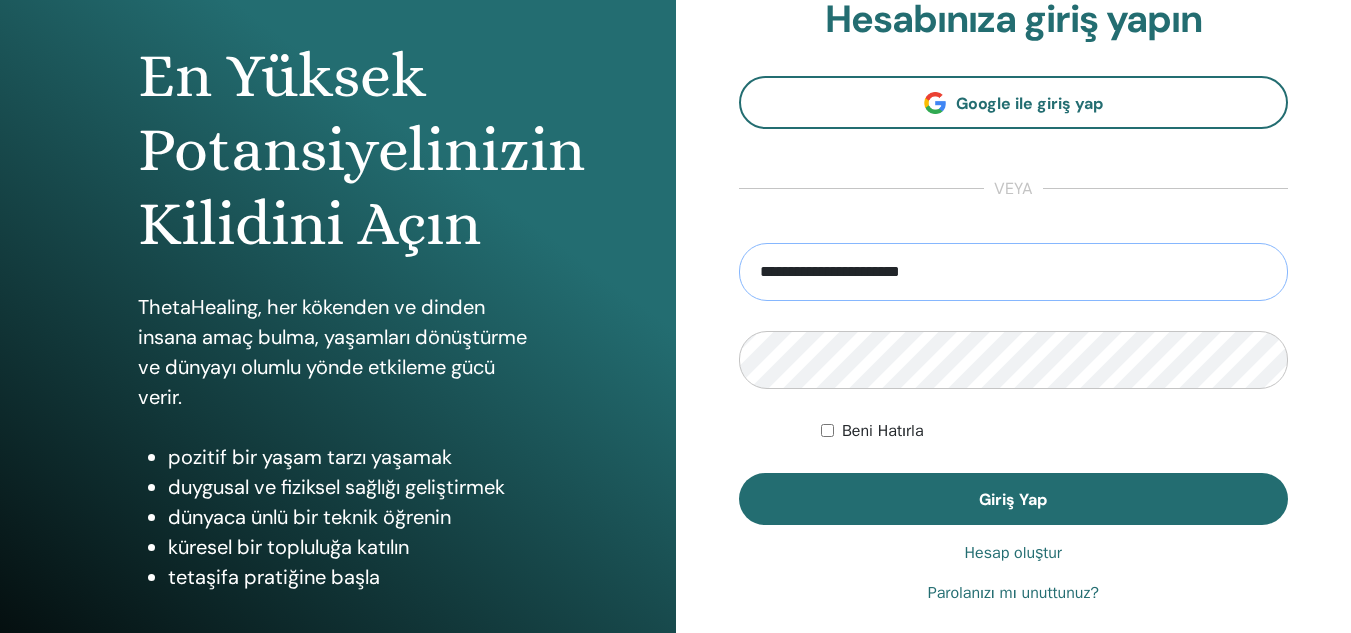 scroll, scrollTop: 198, scrollLeft: 0, axis: vertical 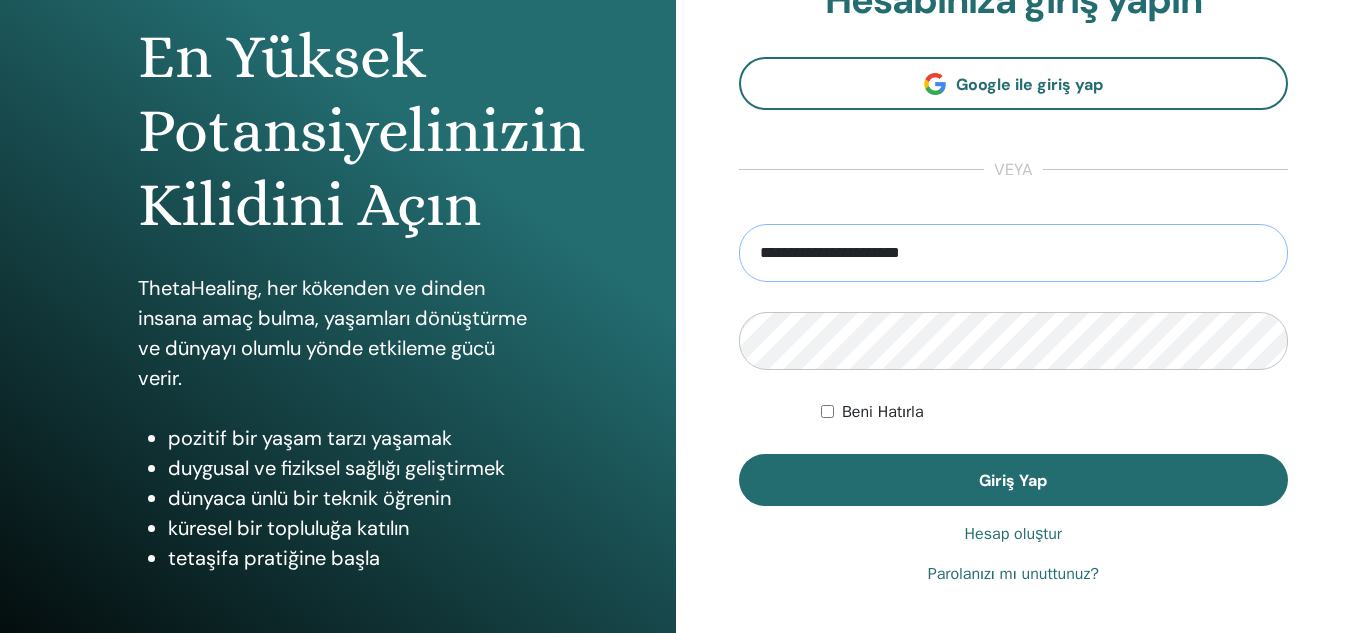 type on "**********" 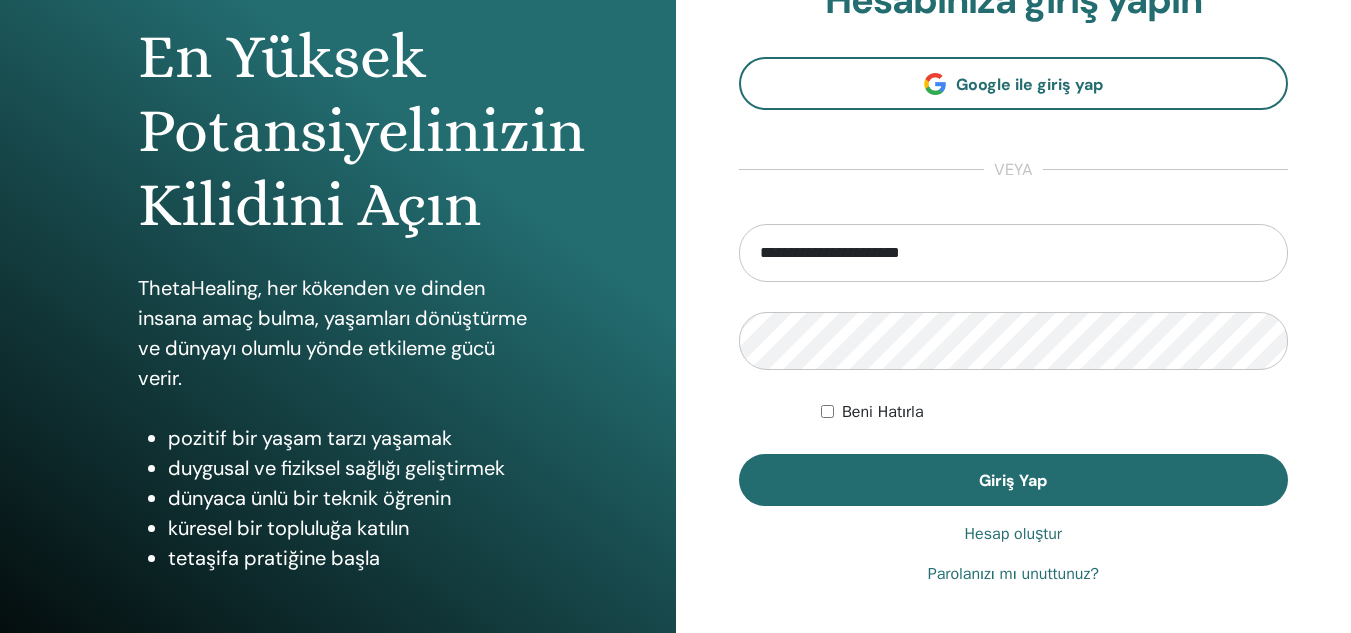 click on "Parolanızı mı unuttunuz?" at bounding box center [1013, 574] 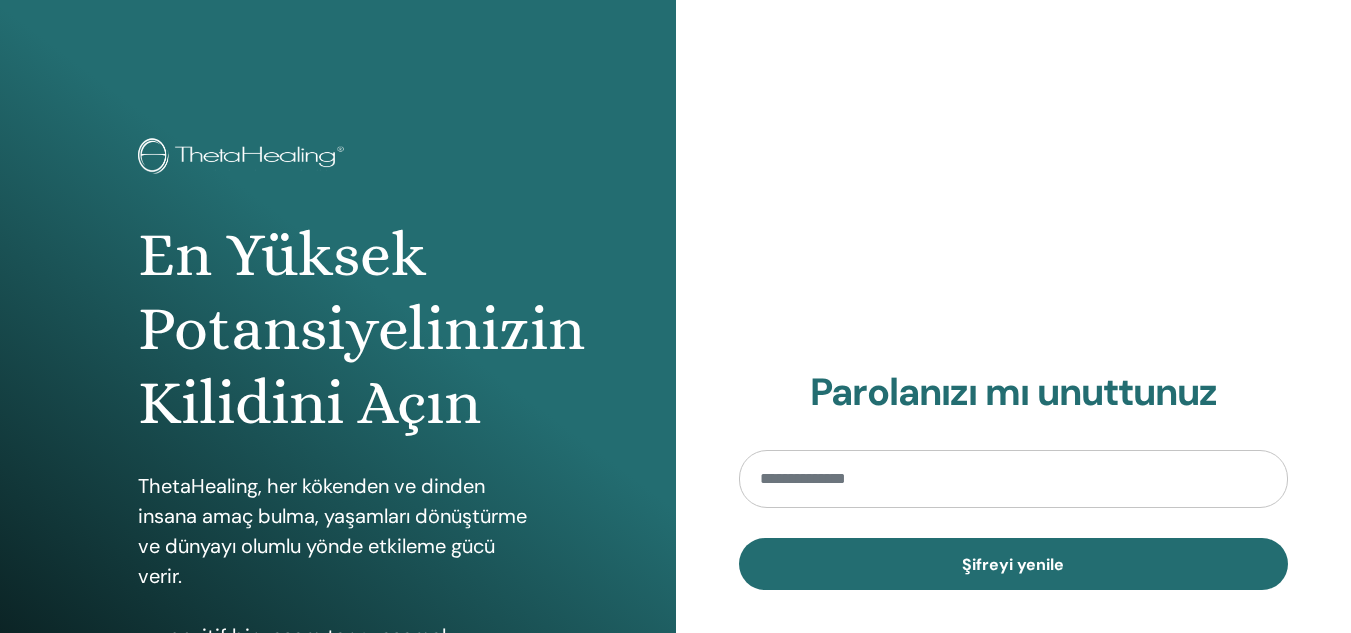scroll, scrollTop: 0, scrollLeft: 0, axis: both 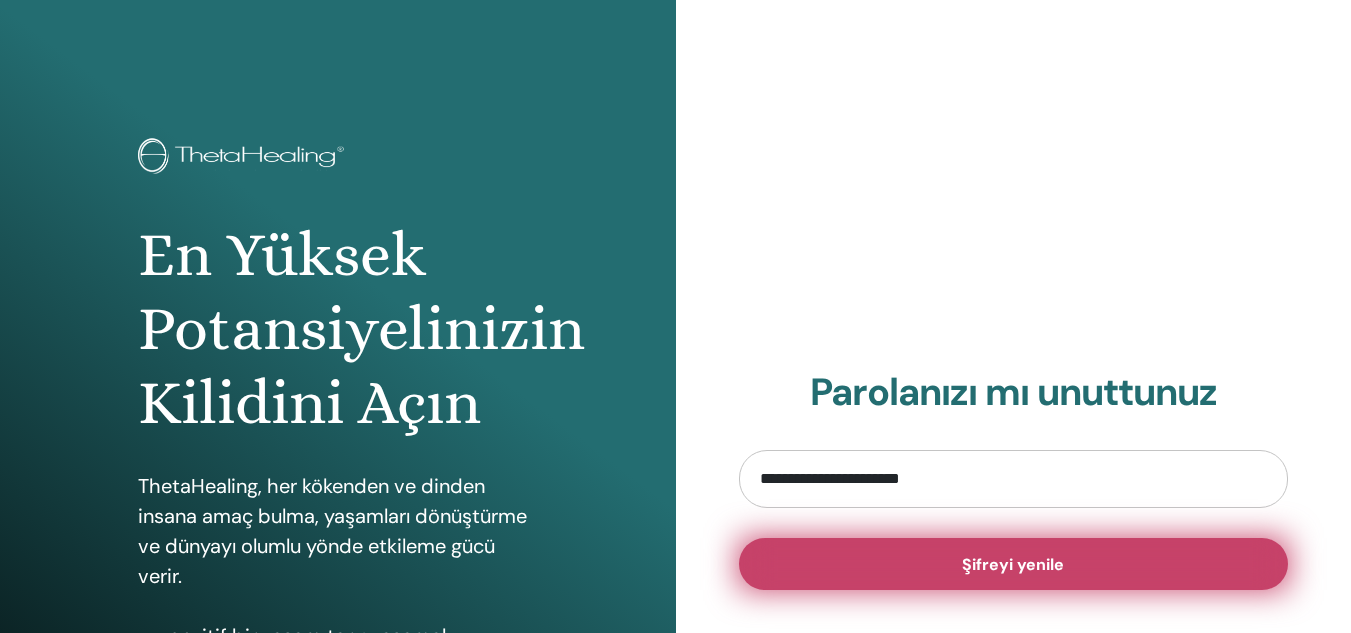 type on "**********" 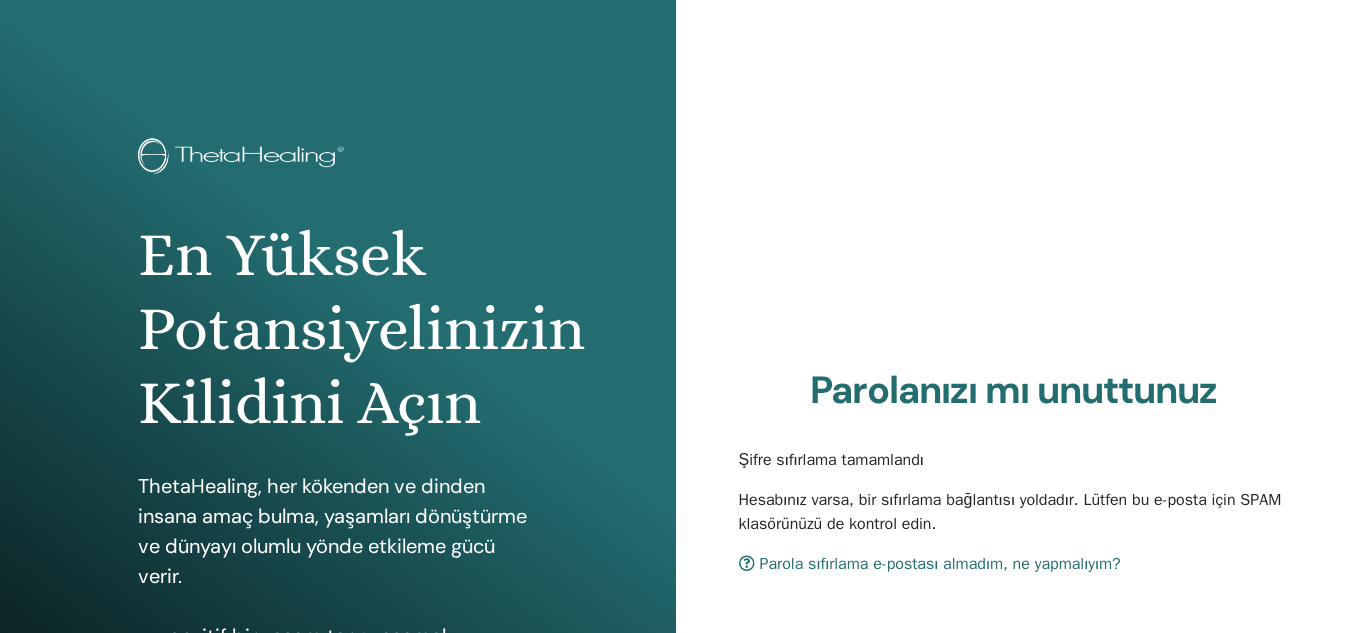 scroll, scrollTop: 0, scrollLeft: 0, axis: both 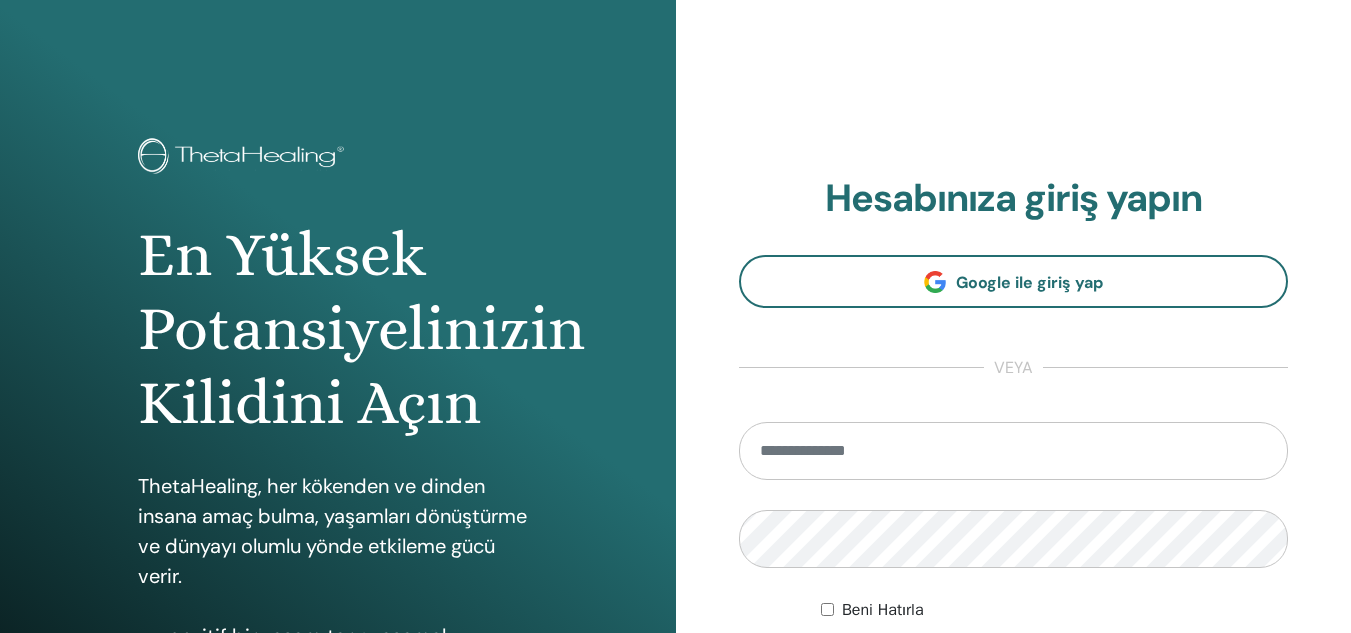type on "**********" 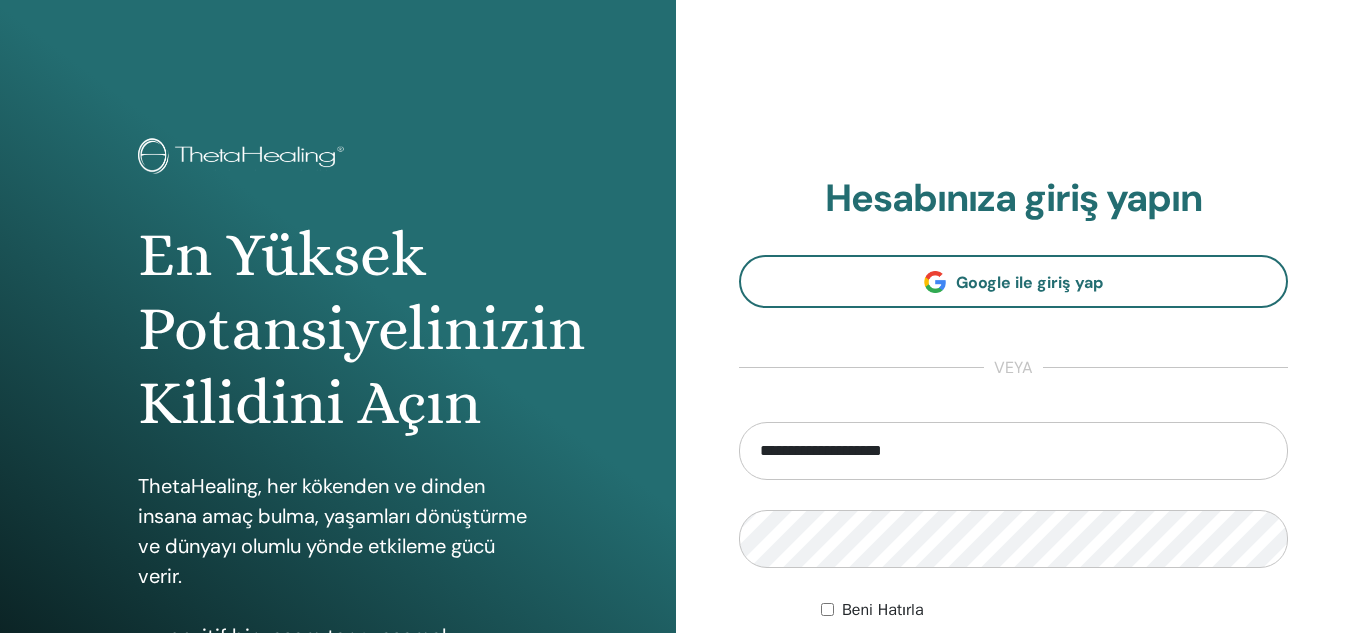 drag, startPoint x: 955, startPoint y: 462, endPoint x: 652, endPoint y: 512, distance: 307.09772 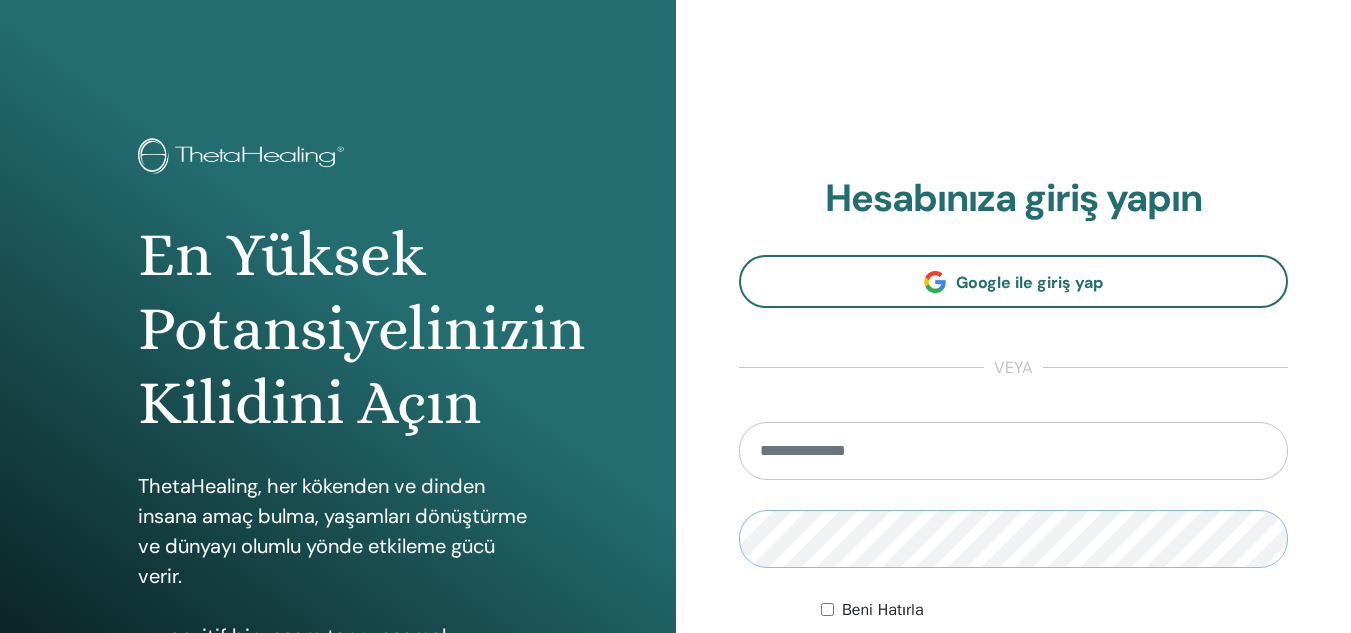 click on "**********" at bounding box center [1014, 480] 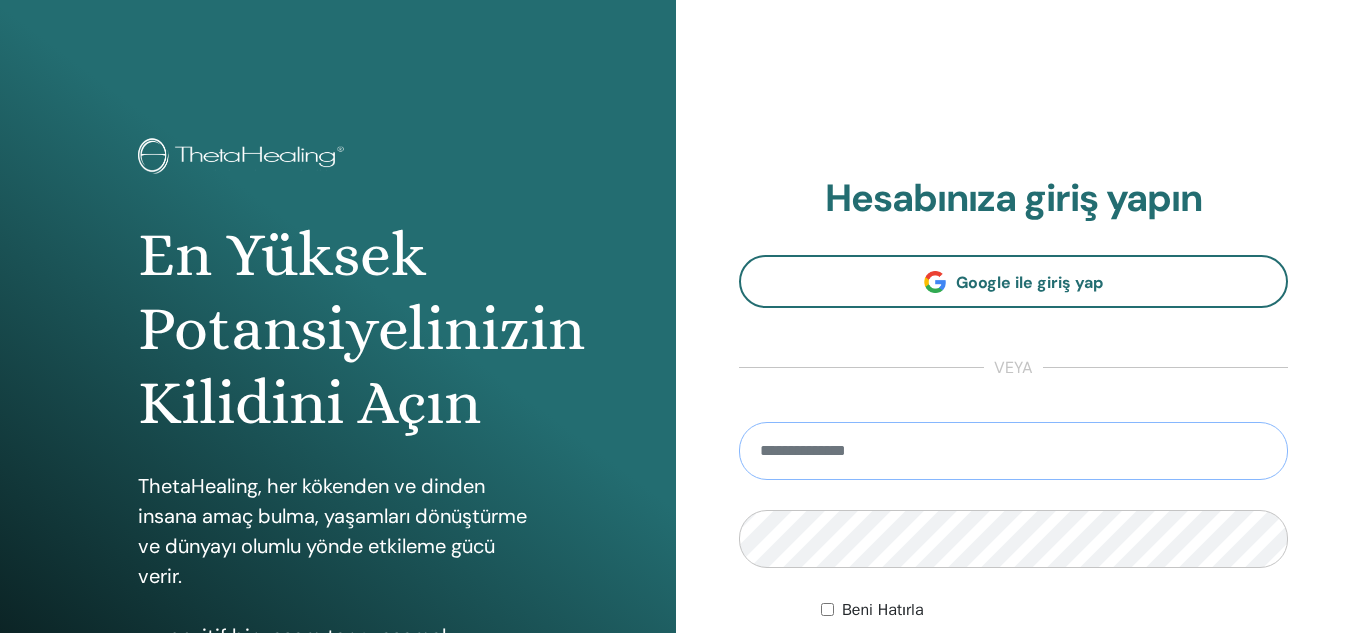 click at bounding box center (1014, 451) 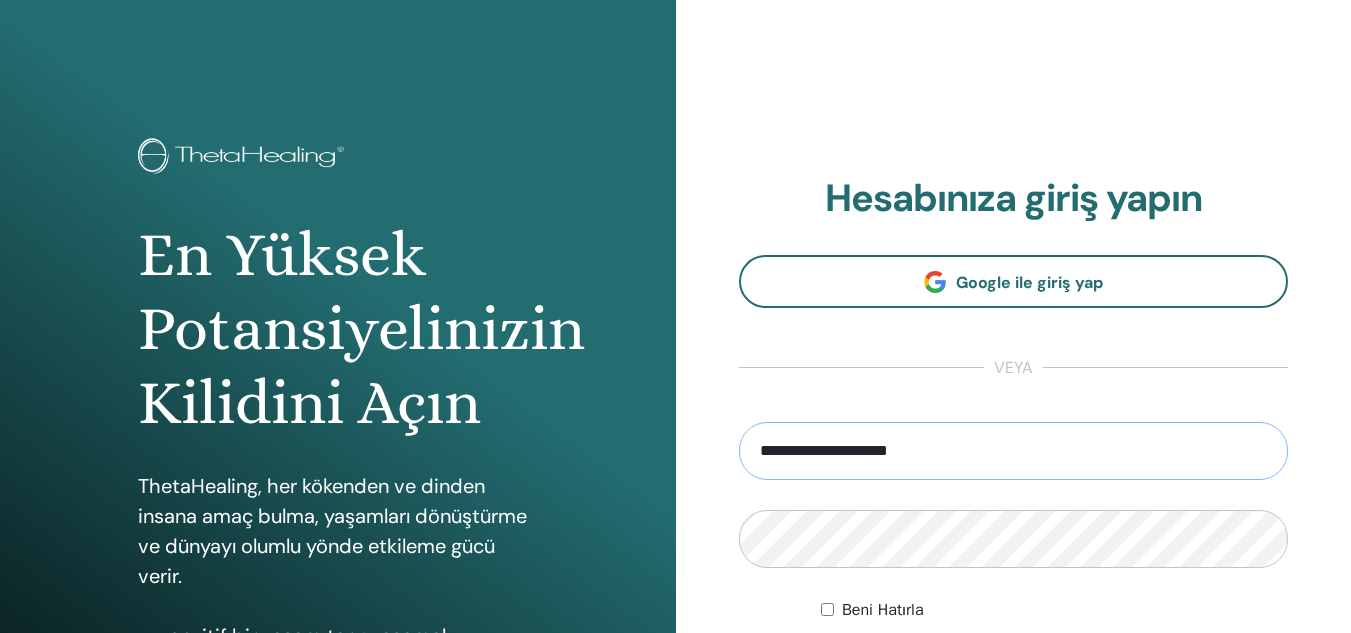 type on "**********" 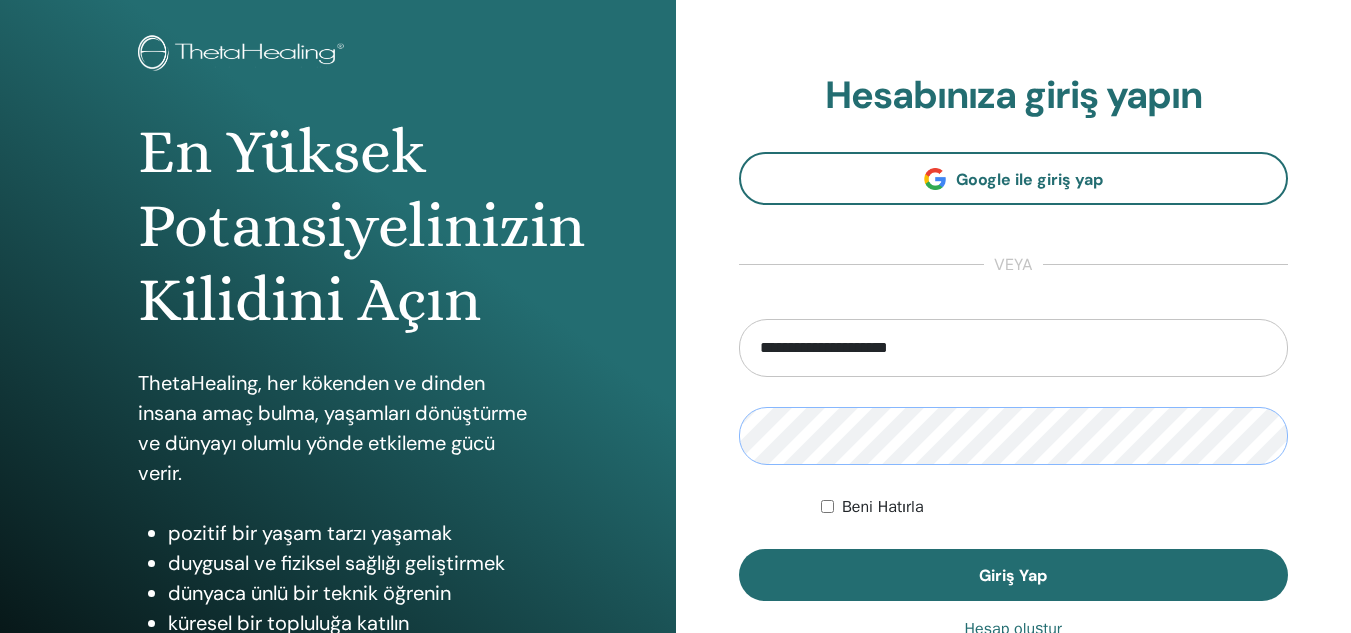 scroll, scrollTop: 108, scrollLeft: 0, axis: vertical 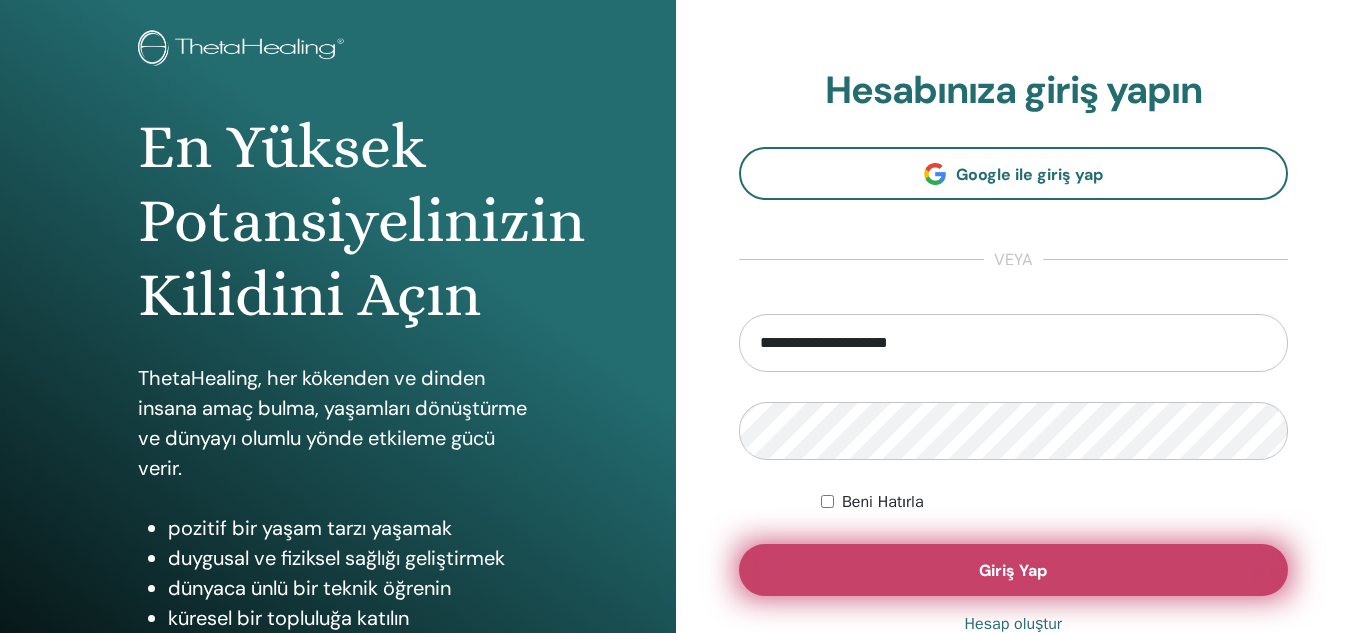 click on "Giriş Yap" at bounding box center [1014, 570] 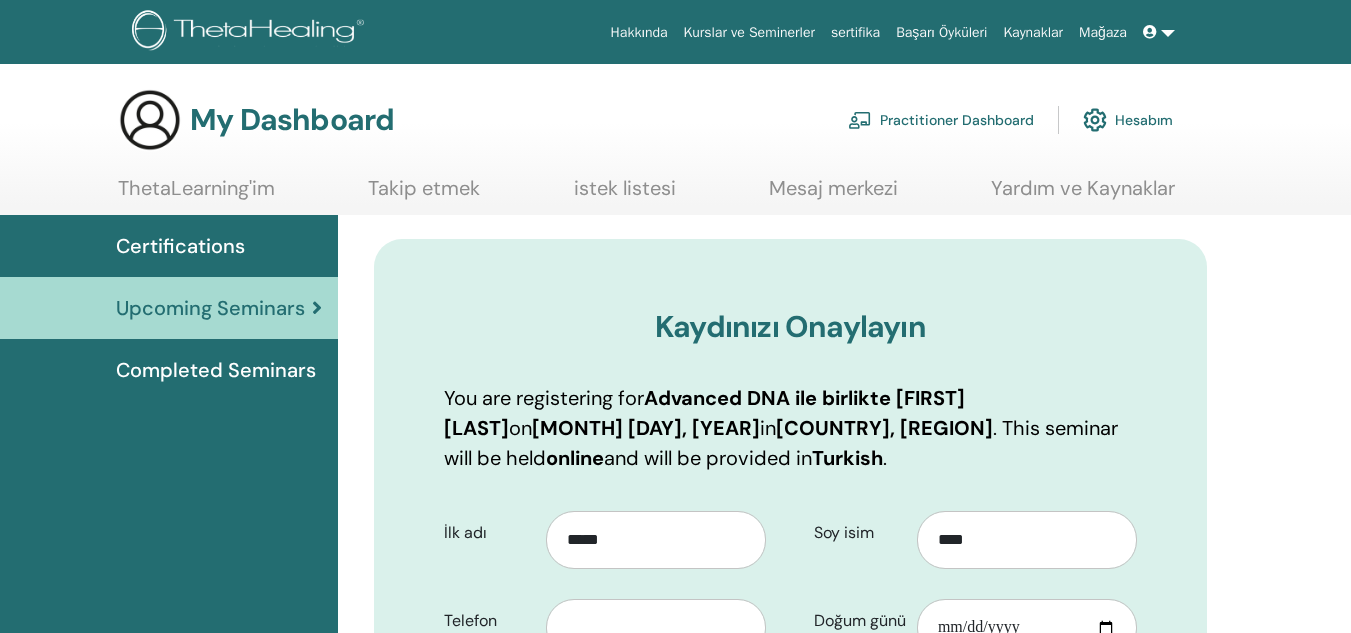 scroll, scrollTop: 0, scrollLeft: 0, axis: both 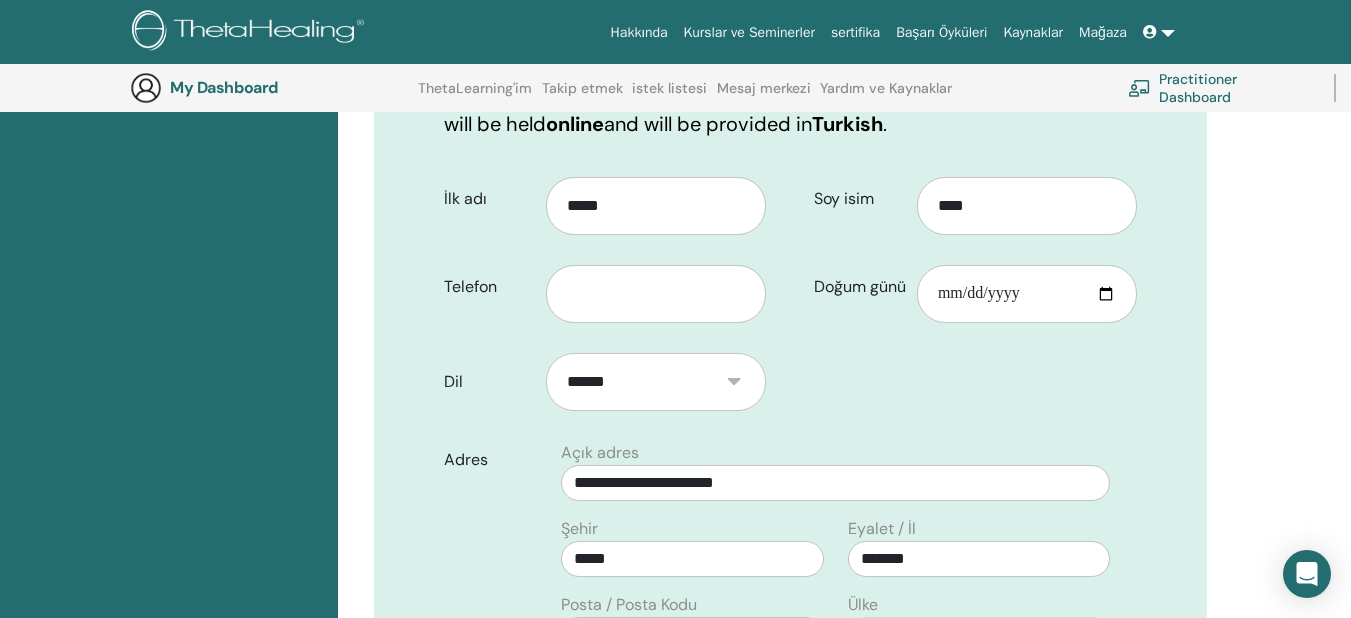 drag, startPoint x: 1357, startPoint y: 146, endPoint x: 1357, endPoint y: 222, distance: 76 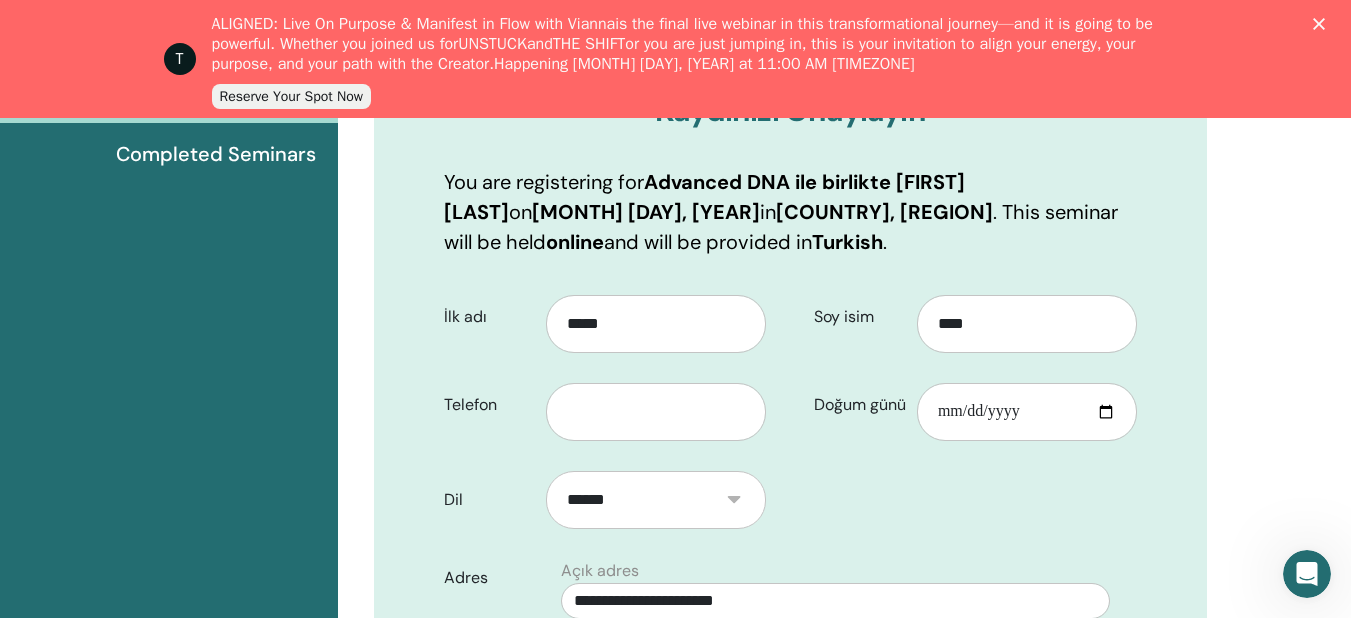 scroll, scrollTop: 0, scrollLeft: 0, axis: both 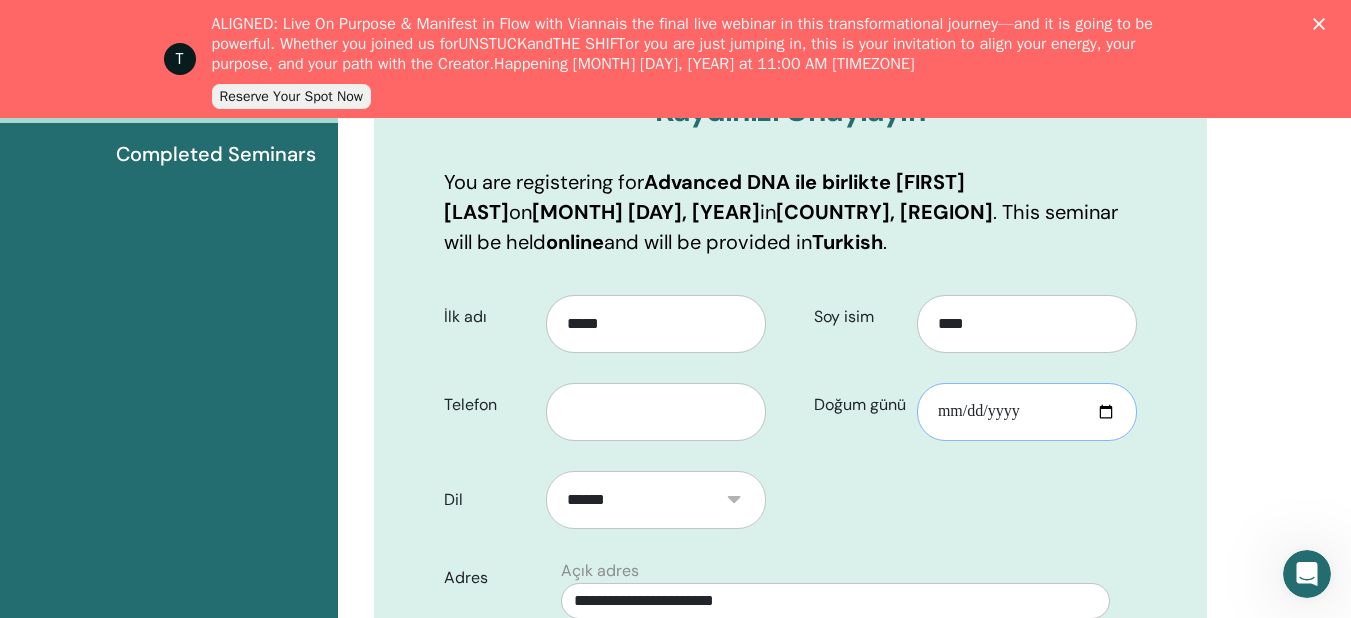 click on "Doğum günü" at bounding box center (1027, 412) 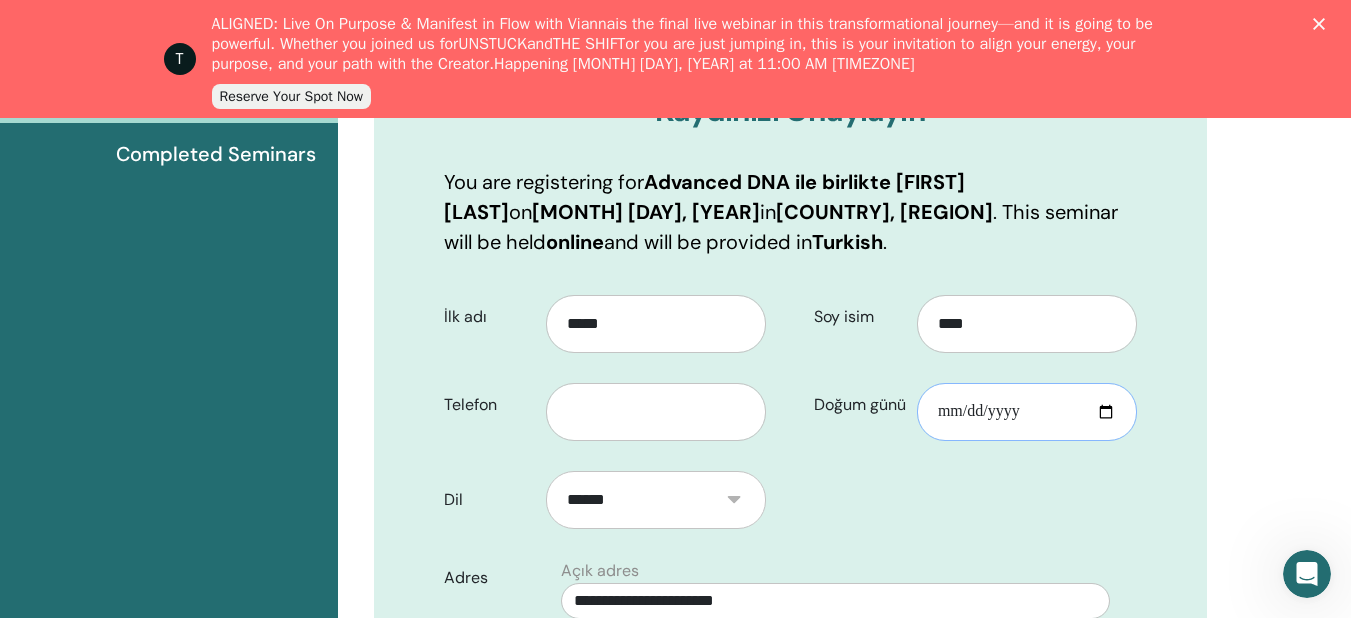 type on "**********" 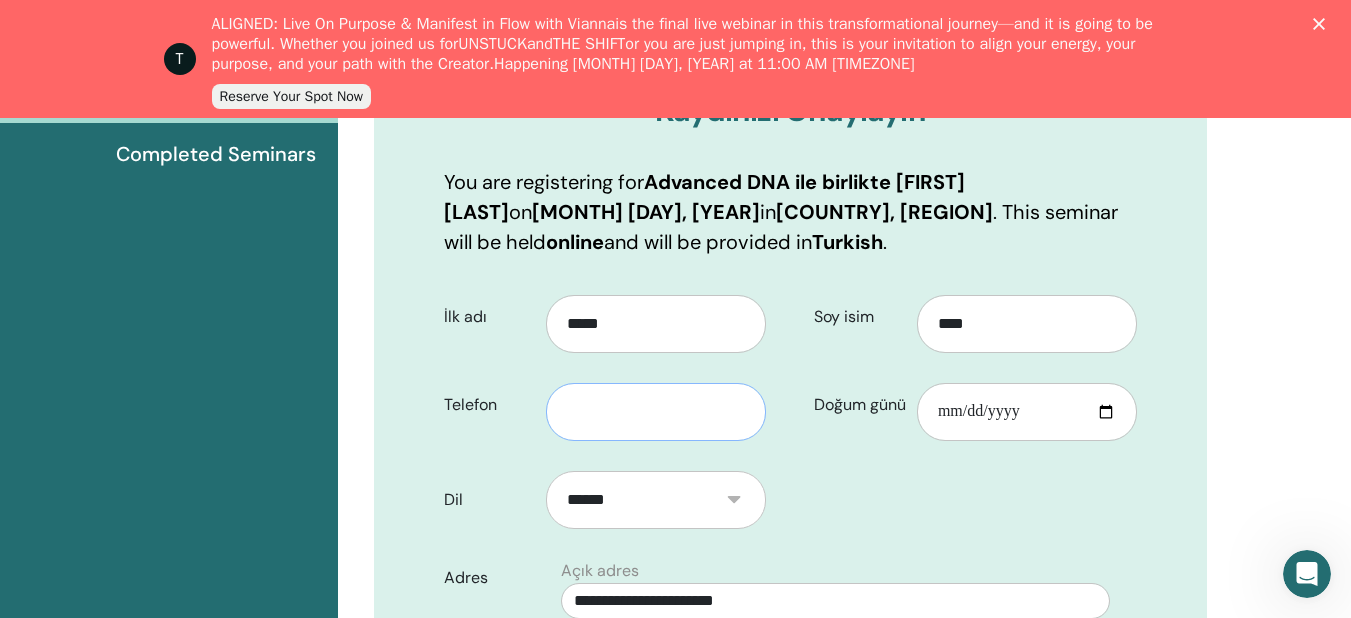 click at bounding box center [656, 412] 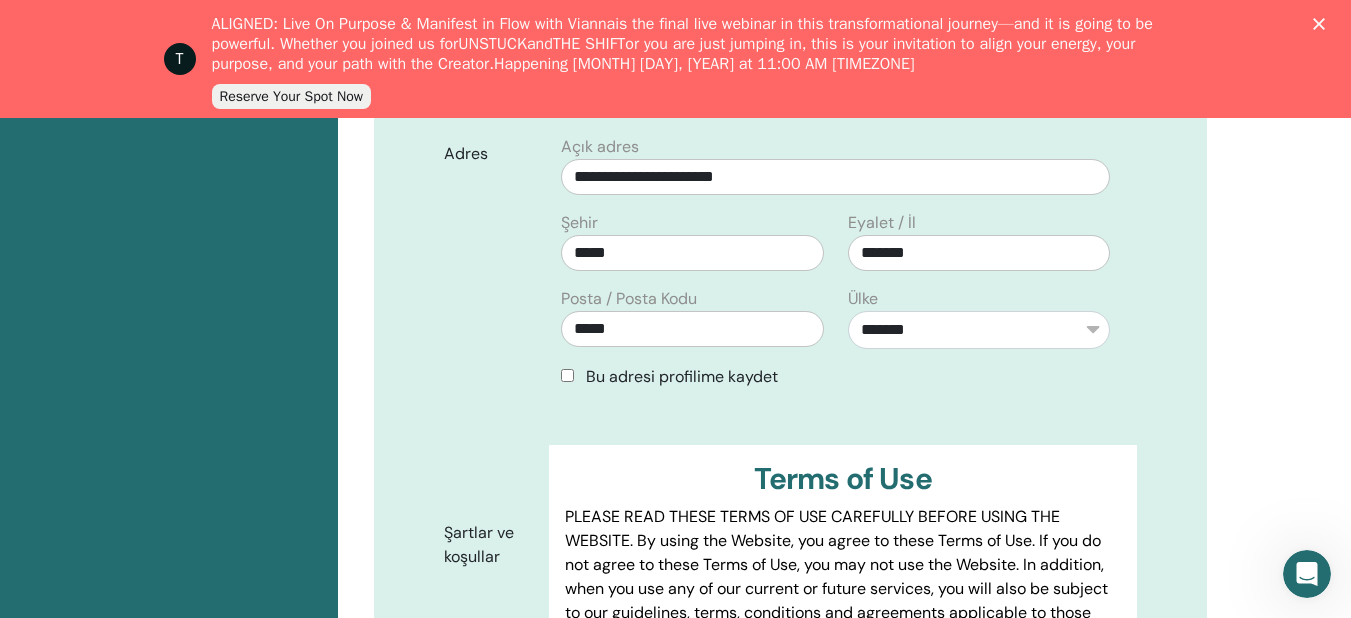 scroll, scrollTop: 830, scrollLeft: 0, axis: vertical 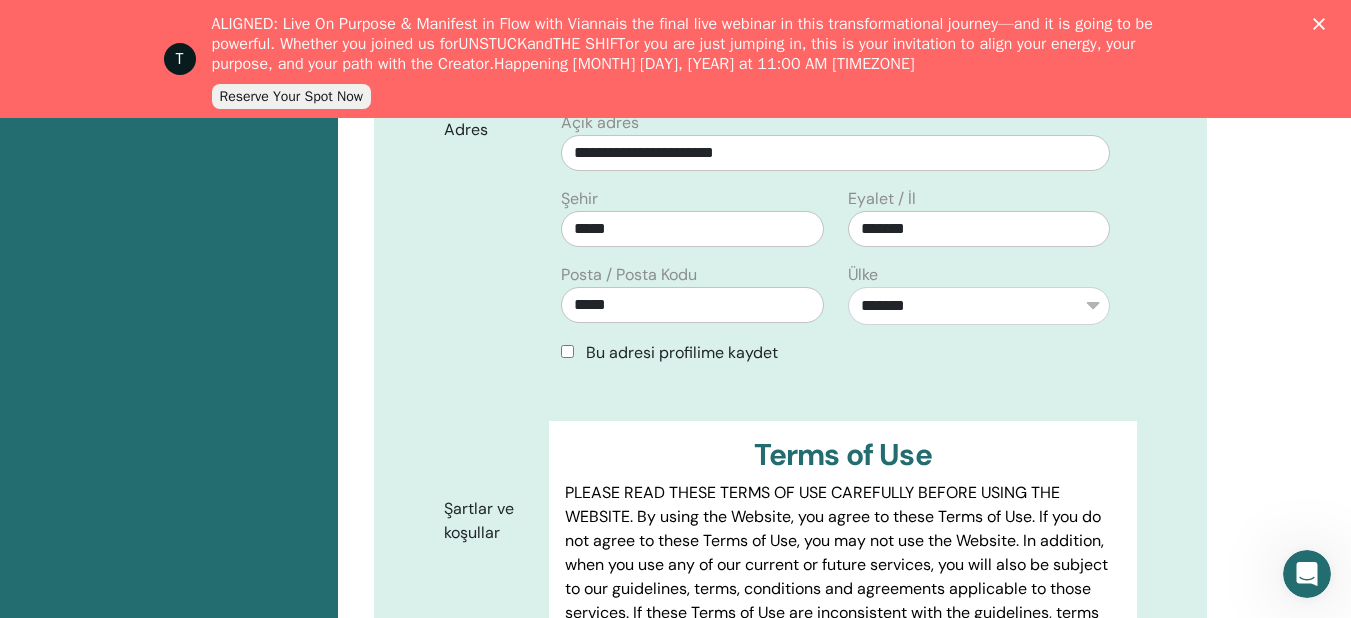 type on "**********" 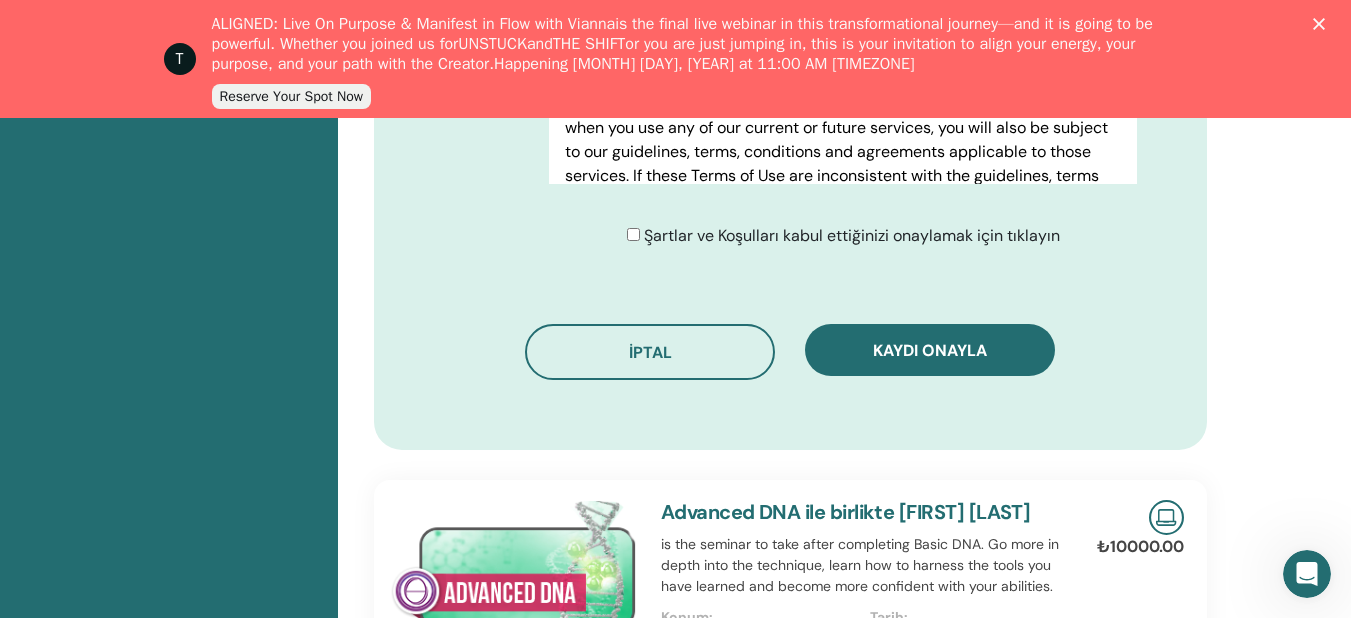 scroll, scrollTop: 1238, scrollLeft: 0, axis: vertical 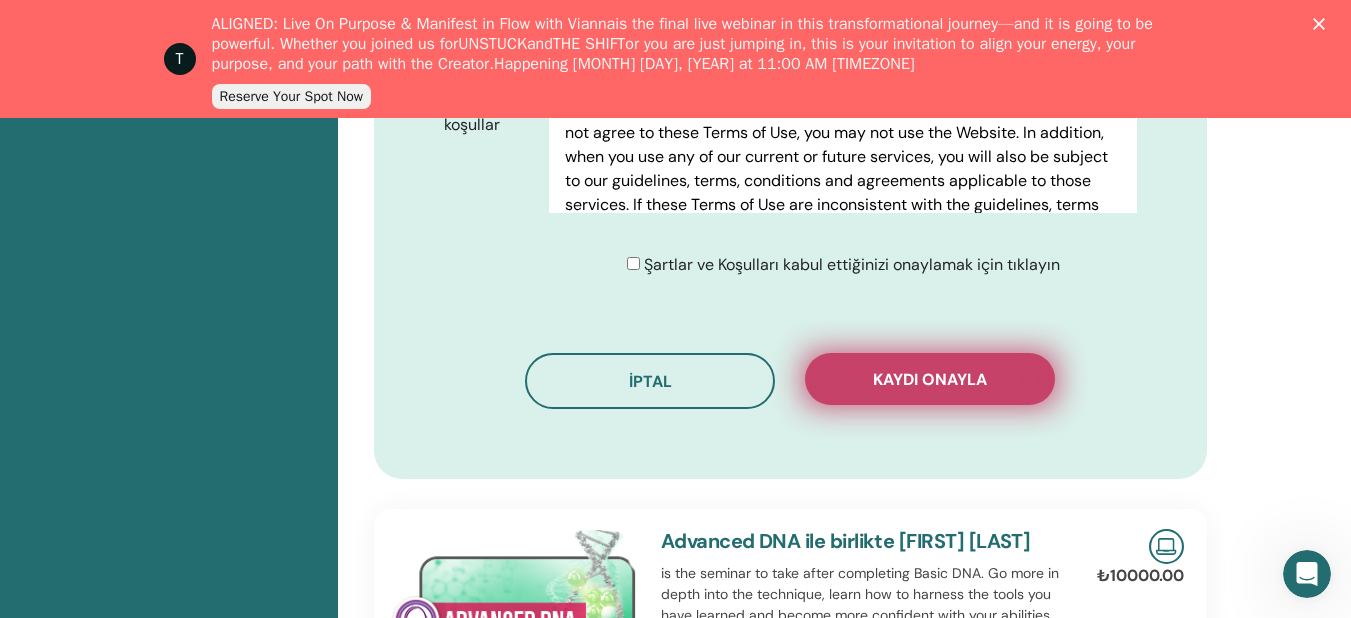 click on "Kaydı onayla" at bounding box center [930, 379] 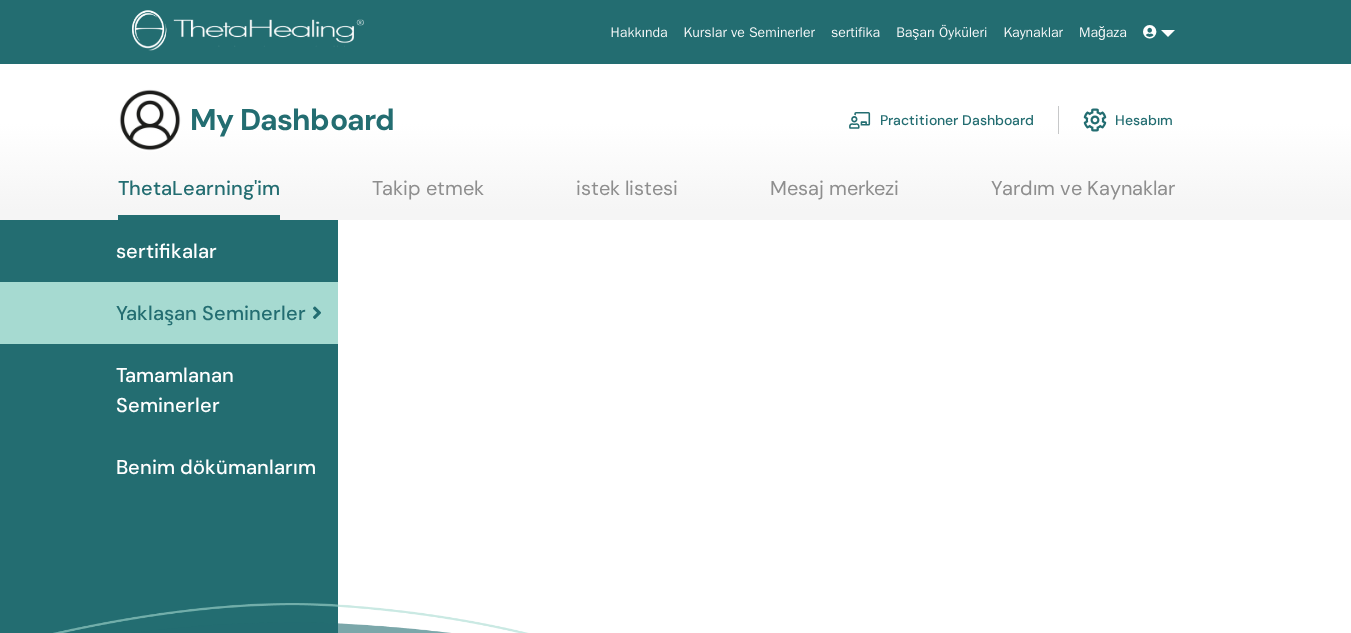 scroll, scrollTop: 0, scrollLeft: 0, axis: both 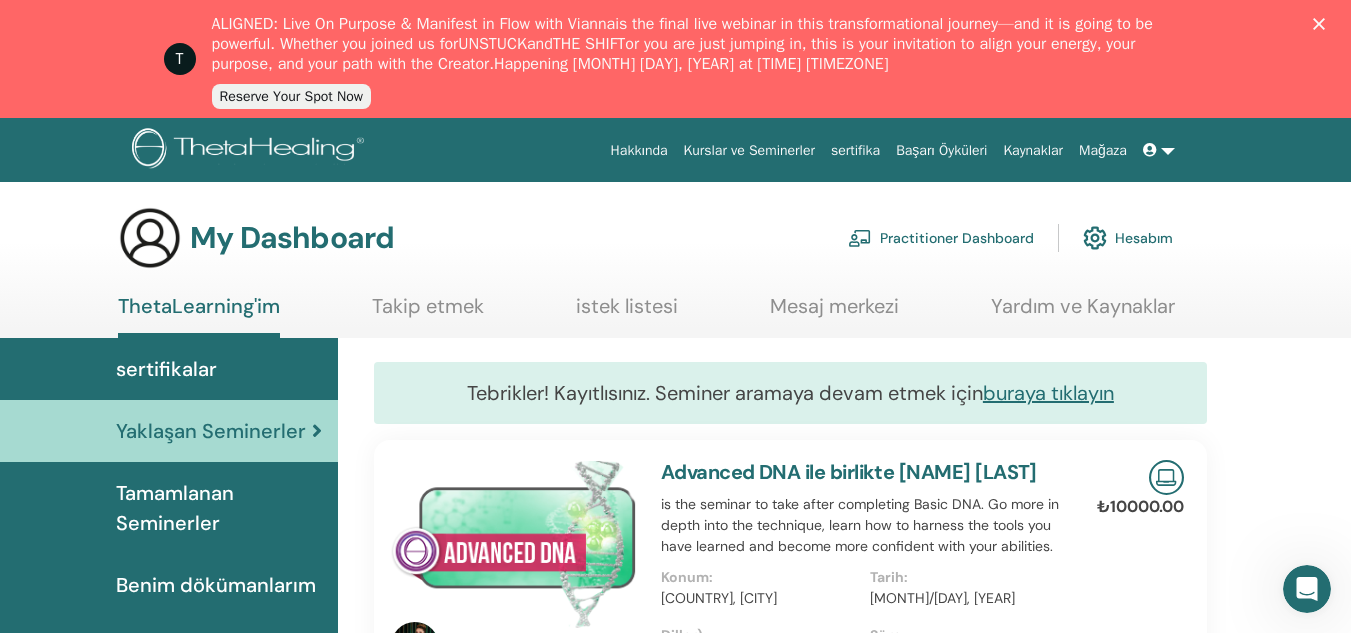 click at bounding box center [1159, 150] 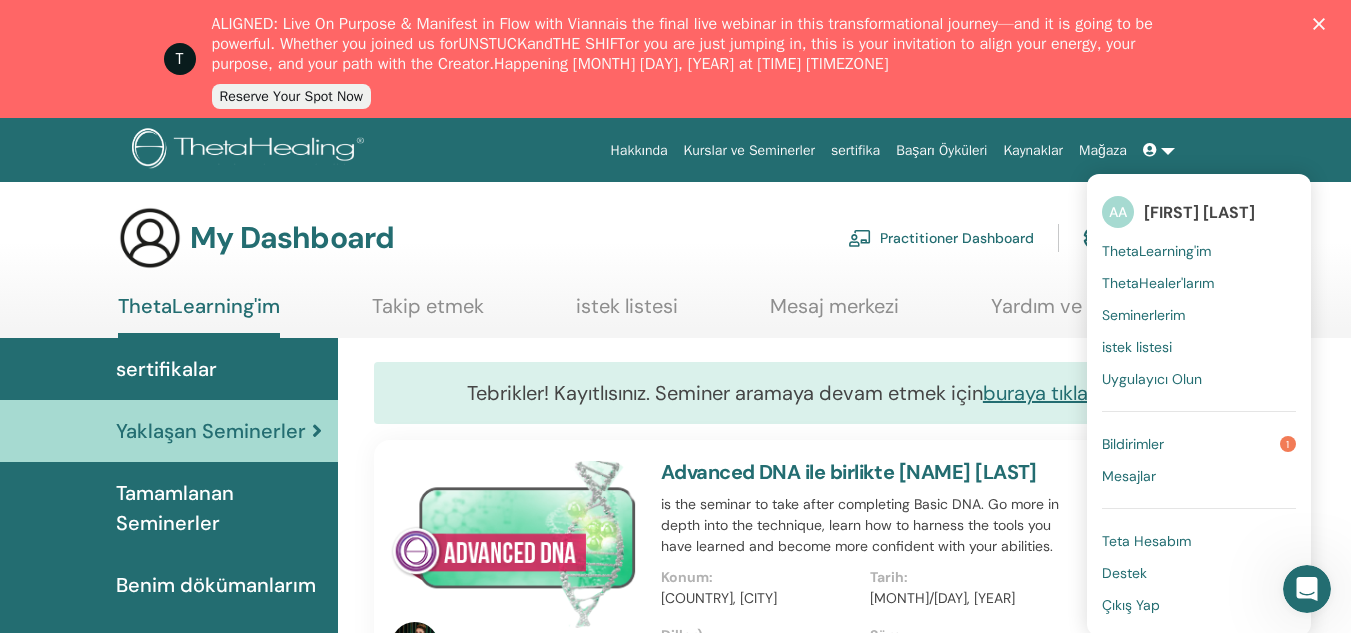 click on "Çıkış Yap" at bounding box center (1131, 605) 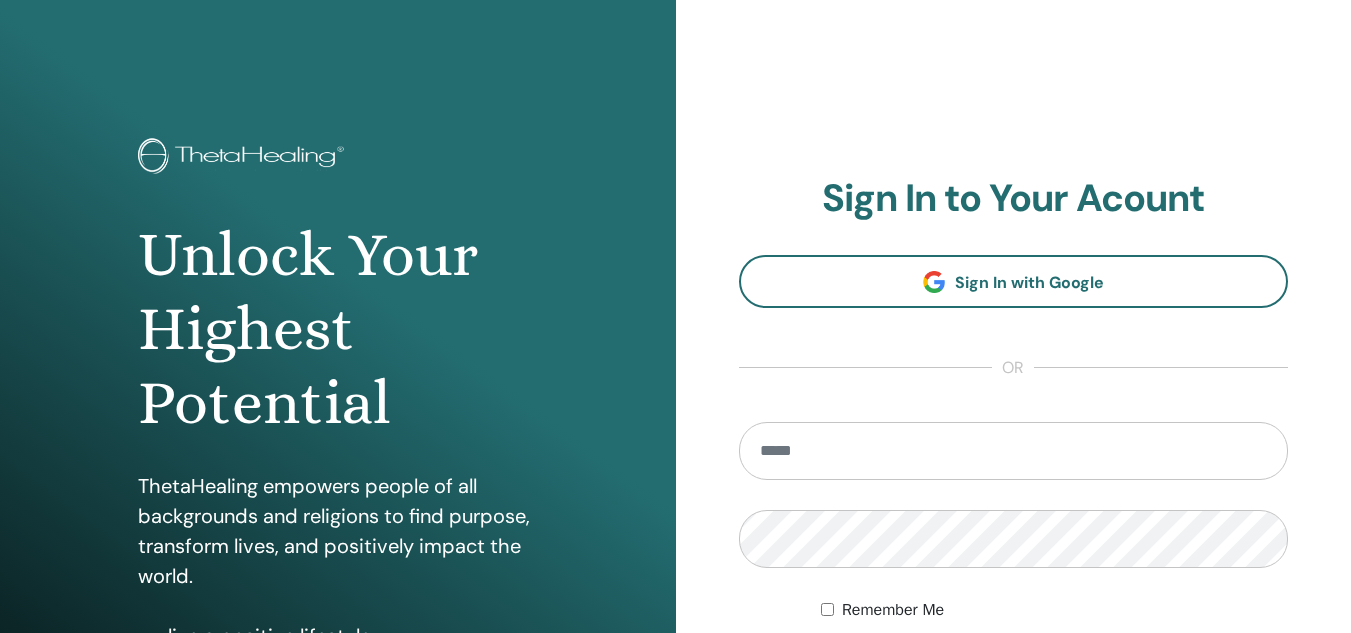 scroll, scrollTop: 0, scrollLeft: 0, axis: both 